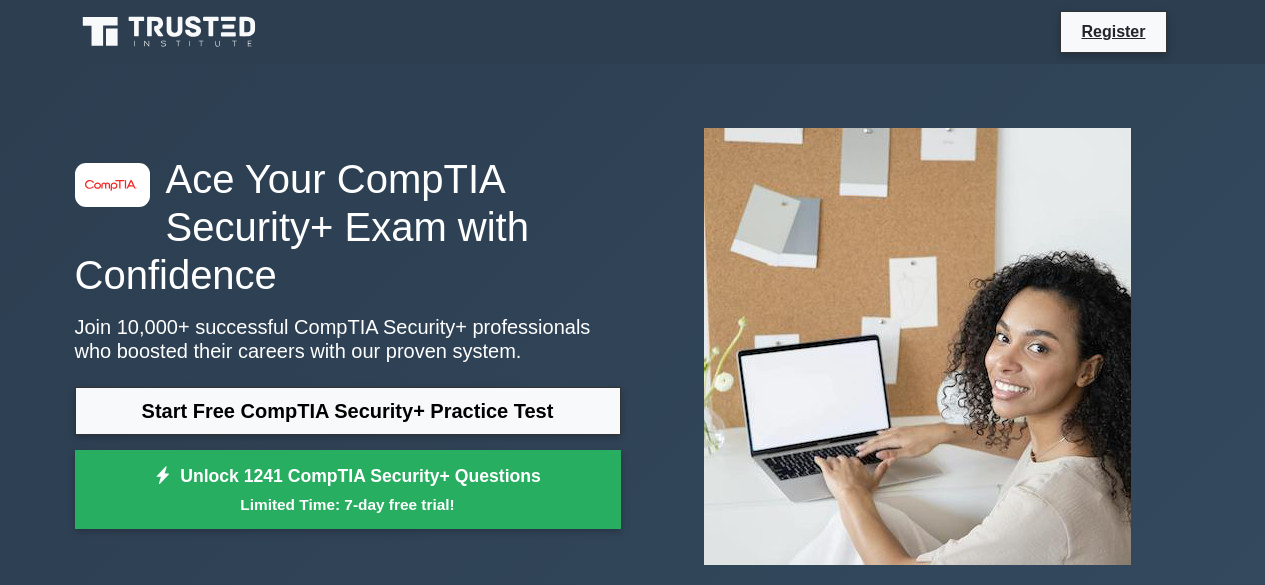 scroll, scrollTop: 0, scrollLeft: 0, axis: both 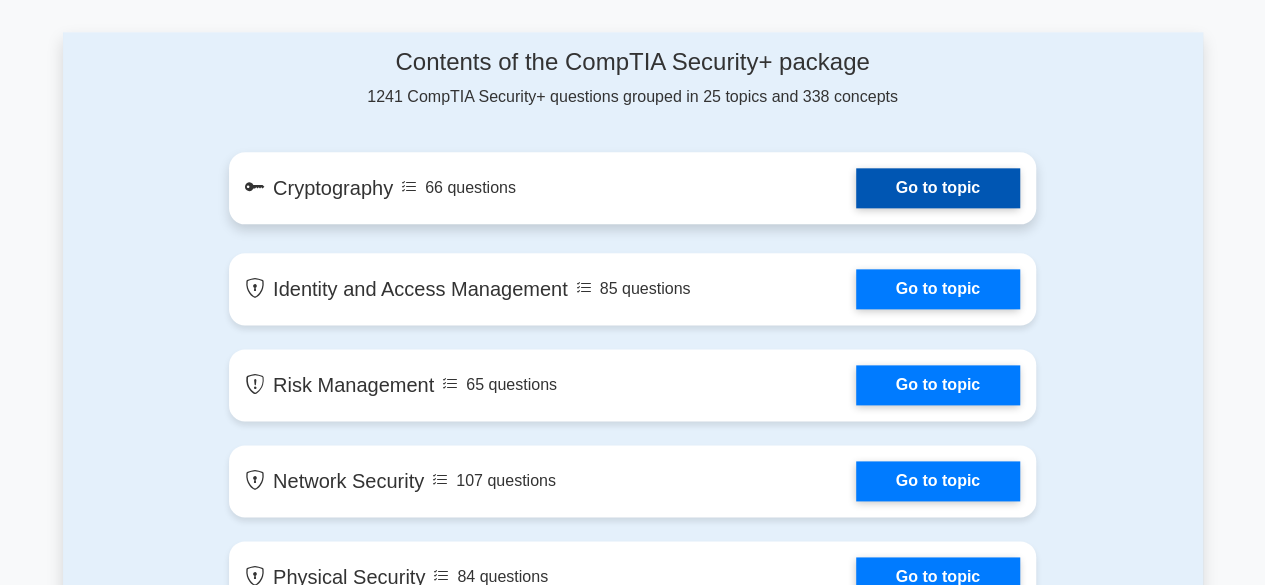 click on "Go to topic" at bounding box center (938, 188) 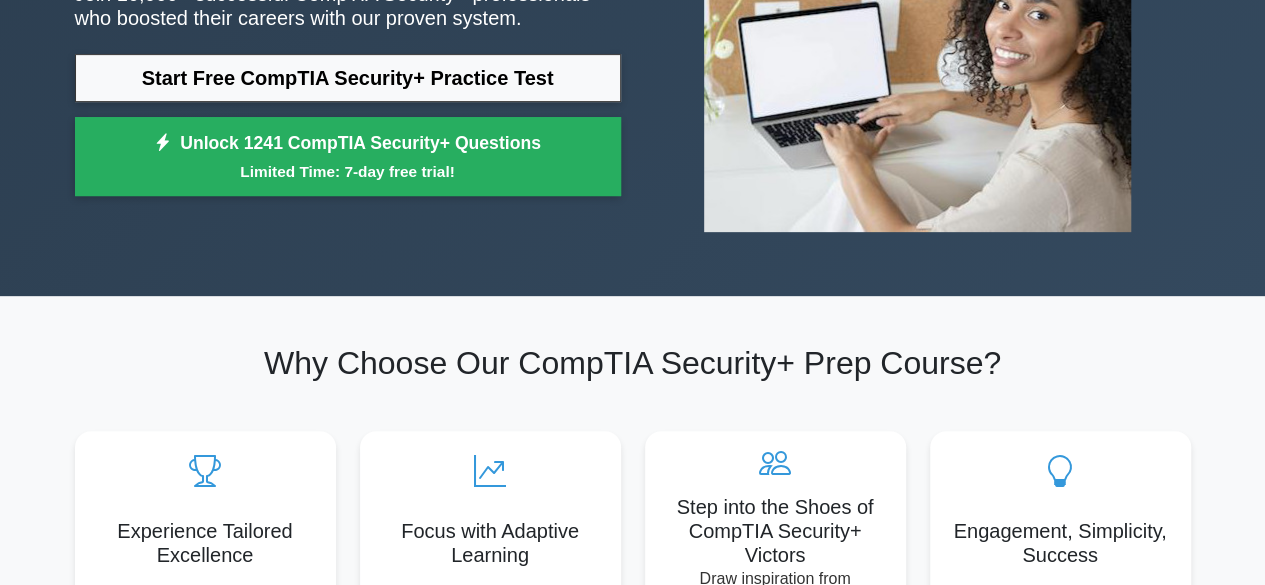 scroll, scrollTop: 200, scrollLeft: 0, axis: vertical 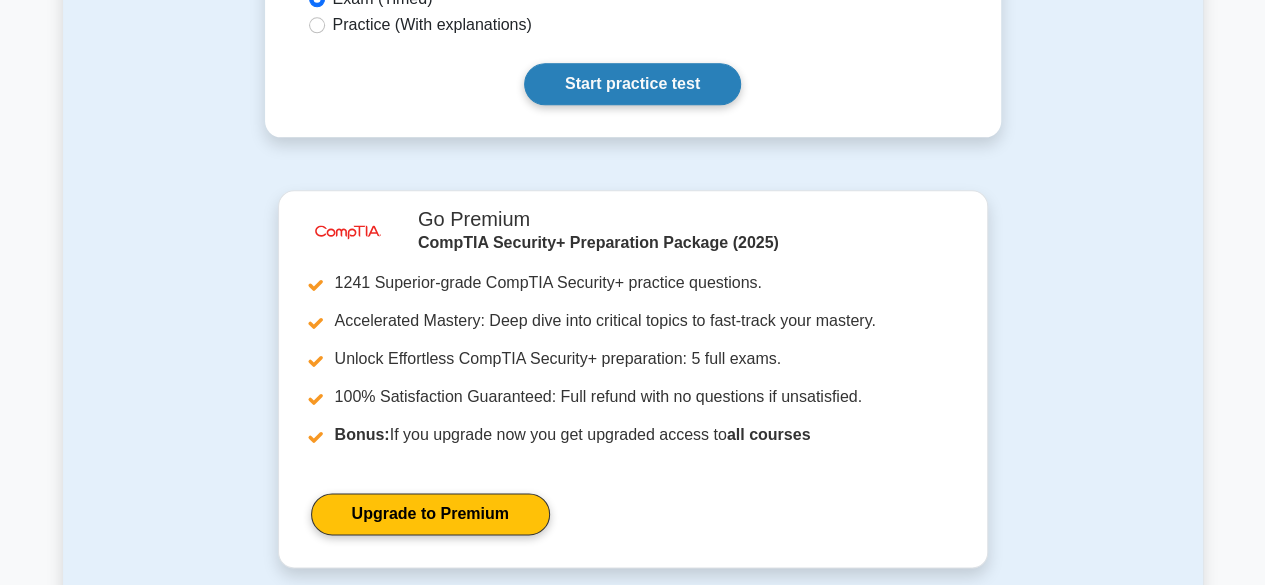 click on "Start practice test" at bounding box center [632, 84] 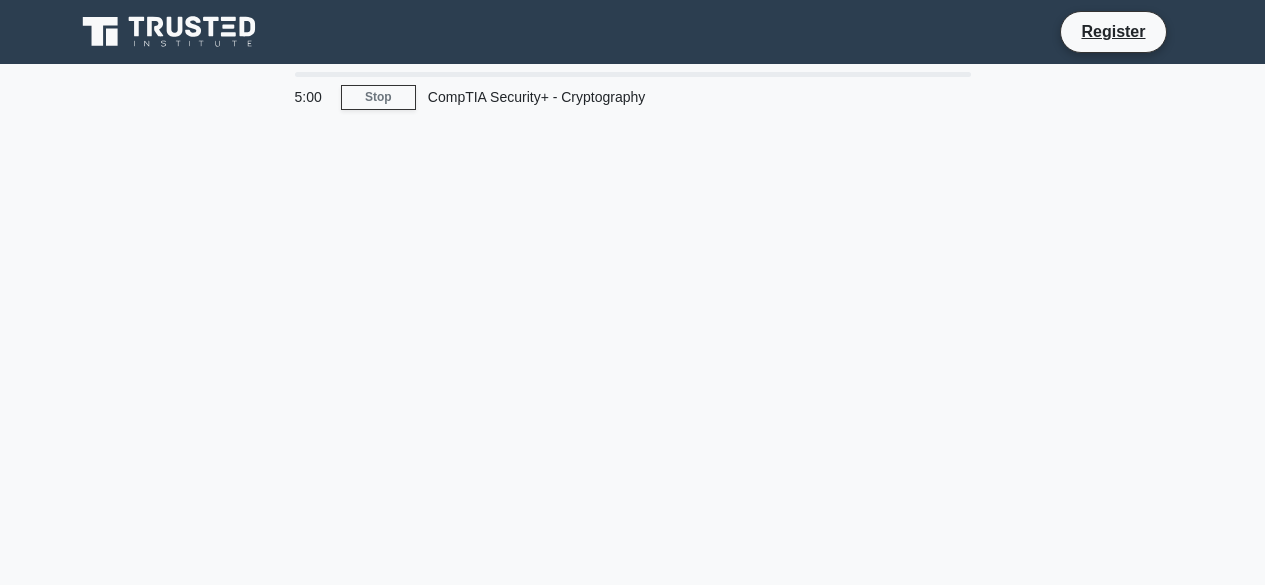 scroll, scrollTop: 0, scrollLeft: 0, axis: both 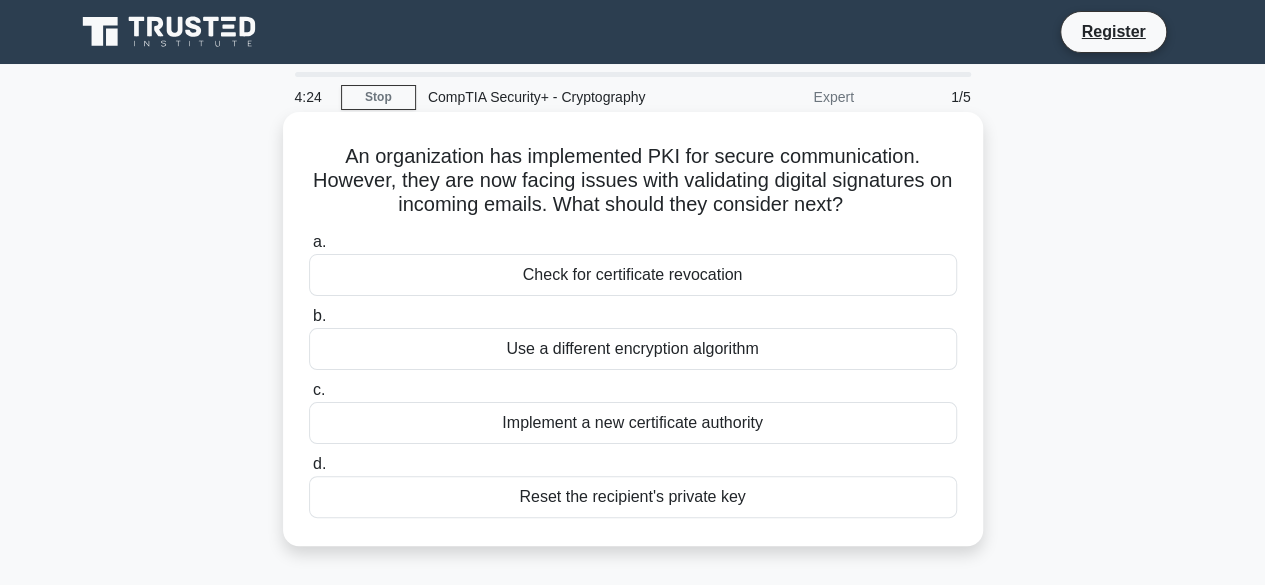 click on "Reset the recipient's private key" at bounding box center (633, 497) 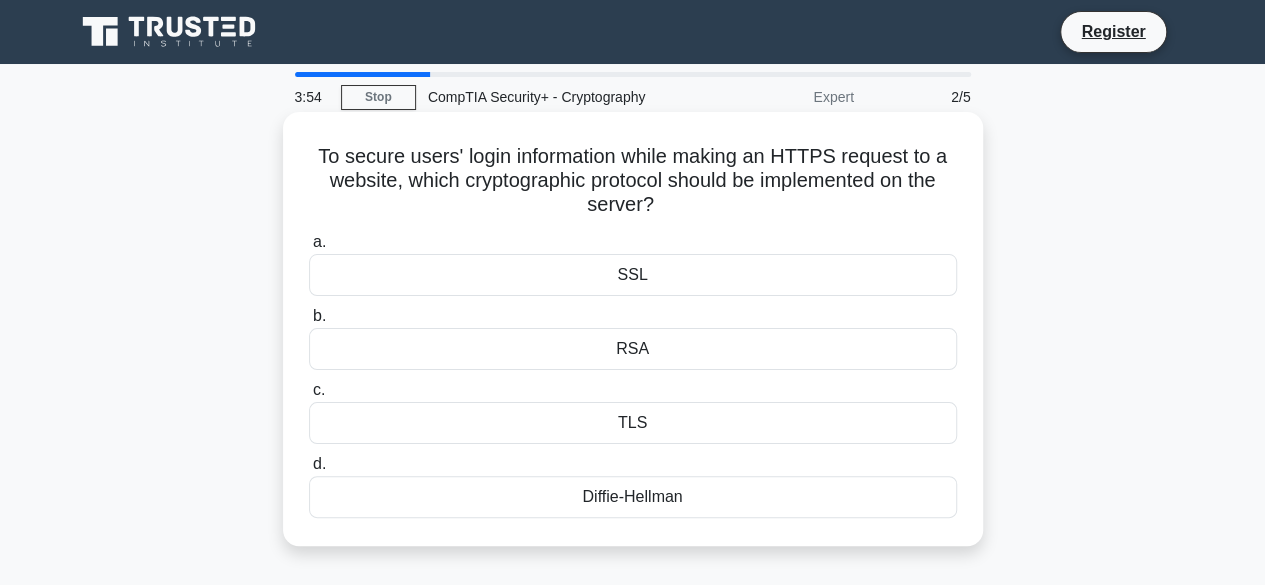 click on "TLS" at bounding box center [633, 423] 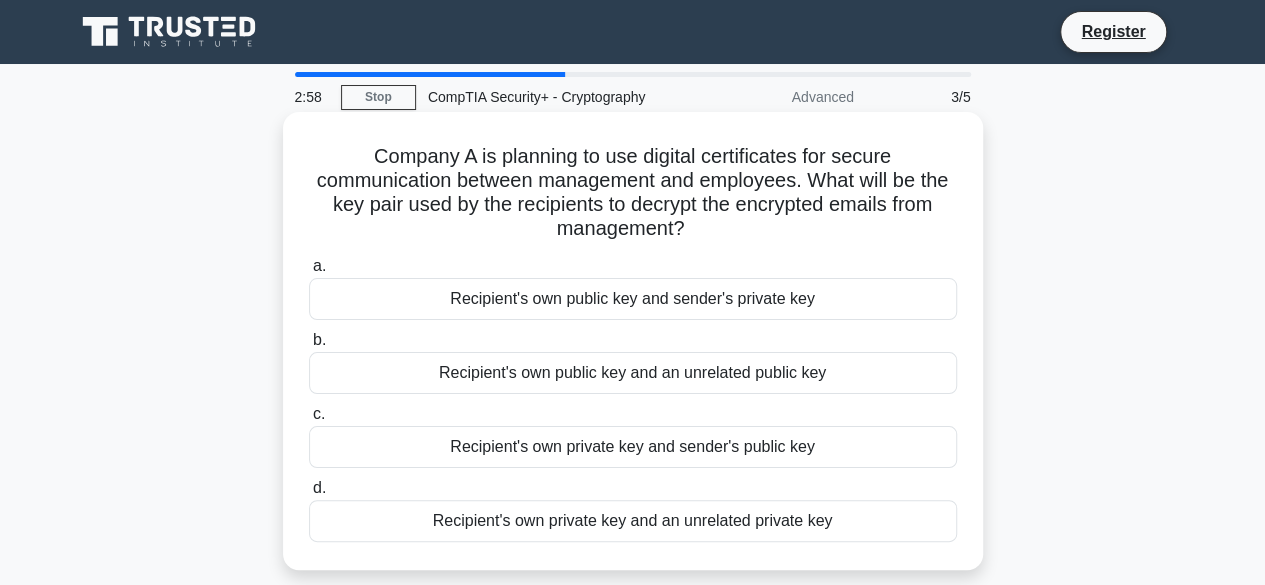 click on "Recipient's own private key and sender's public key" at bounding box center [633, 447] 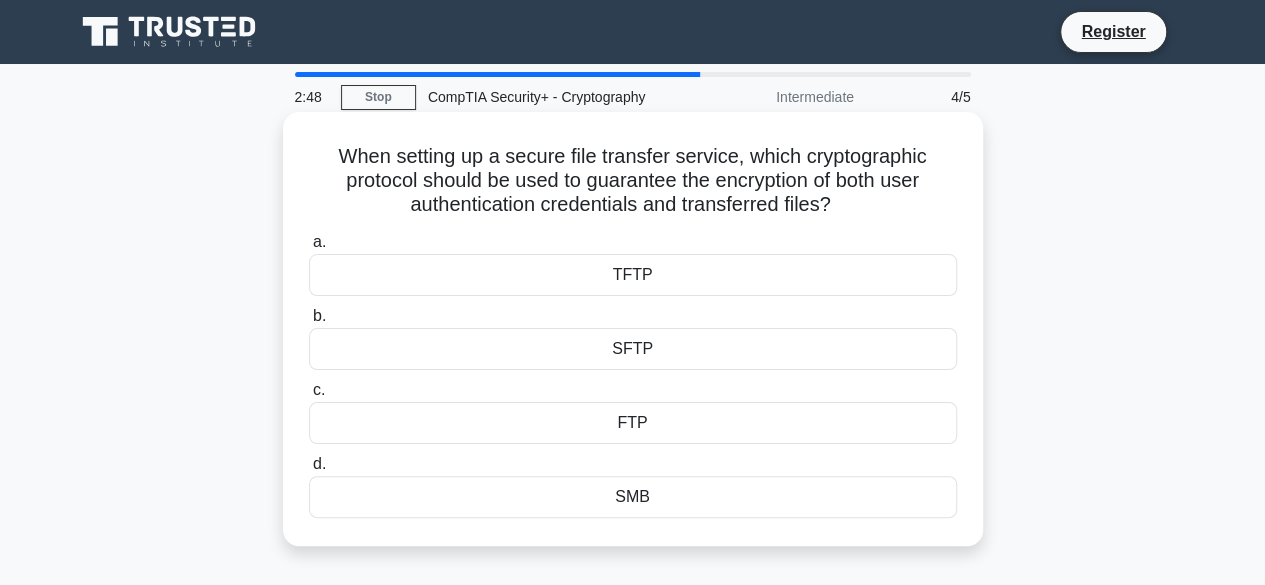 click on "FTP" at bounding box center [633, 423] 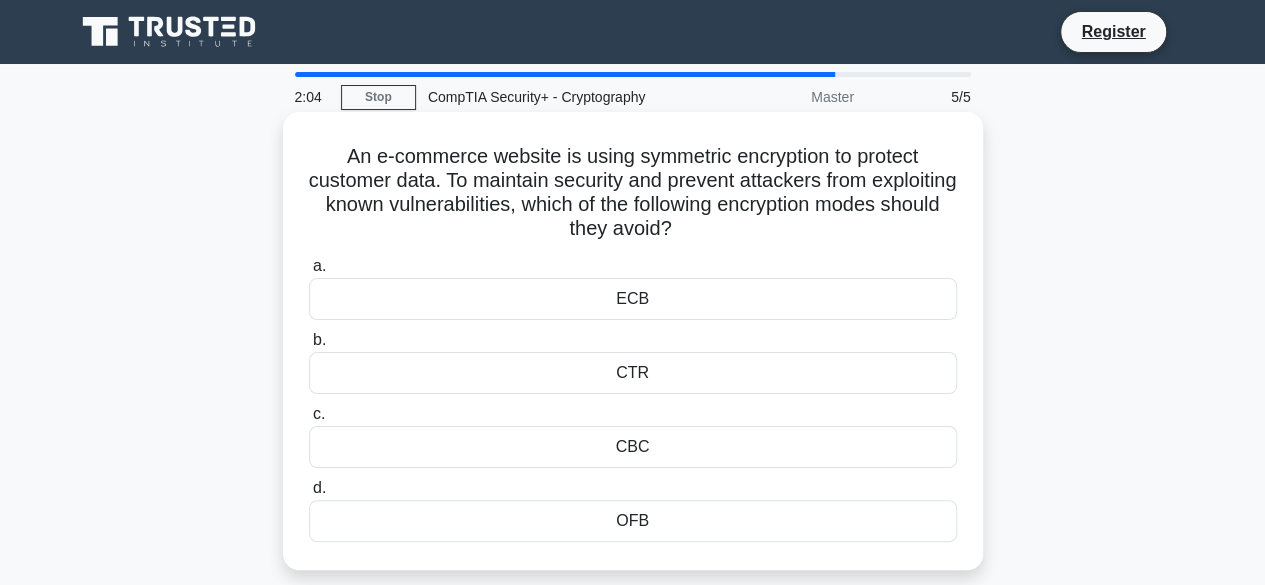 click on "ECB" at bounding box center (633, 299) 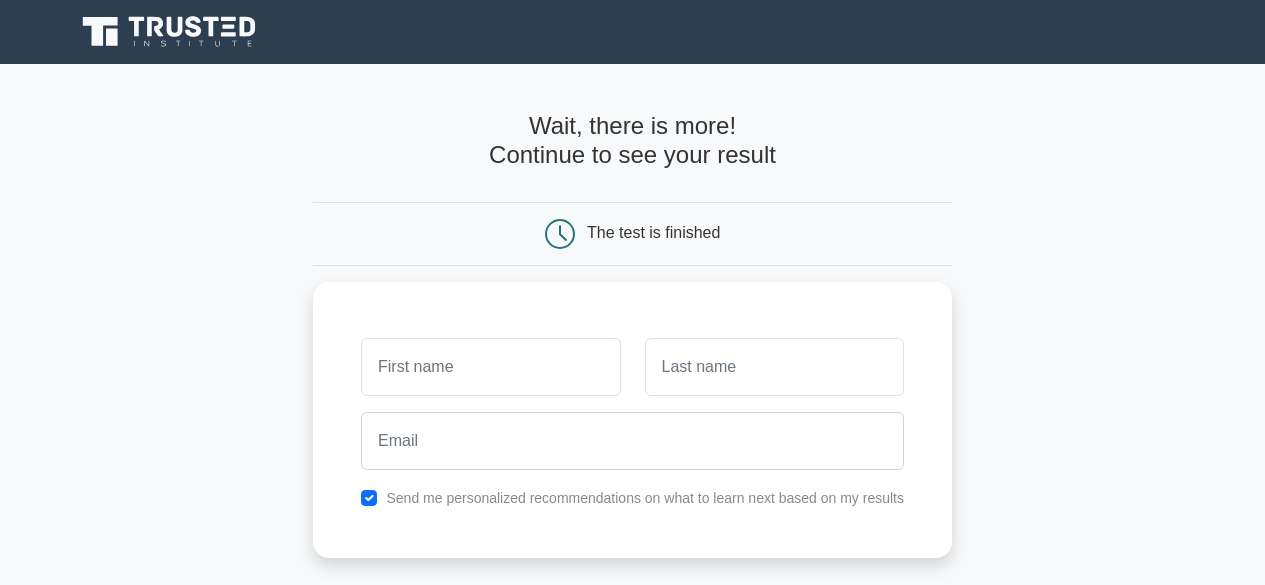 scroll, scrollTop: 0, scrollLeft: 0, axis: both 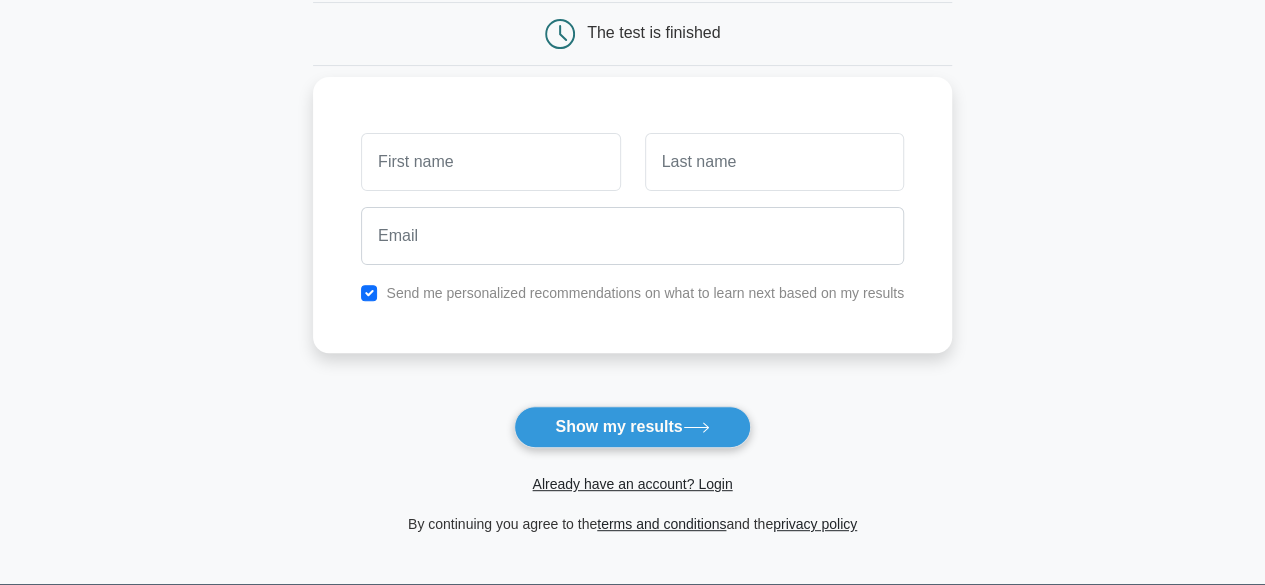 click at bounding box center (490, 162) 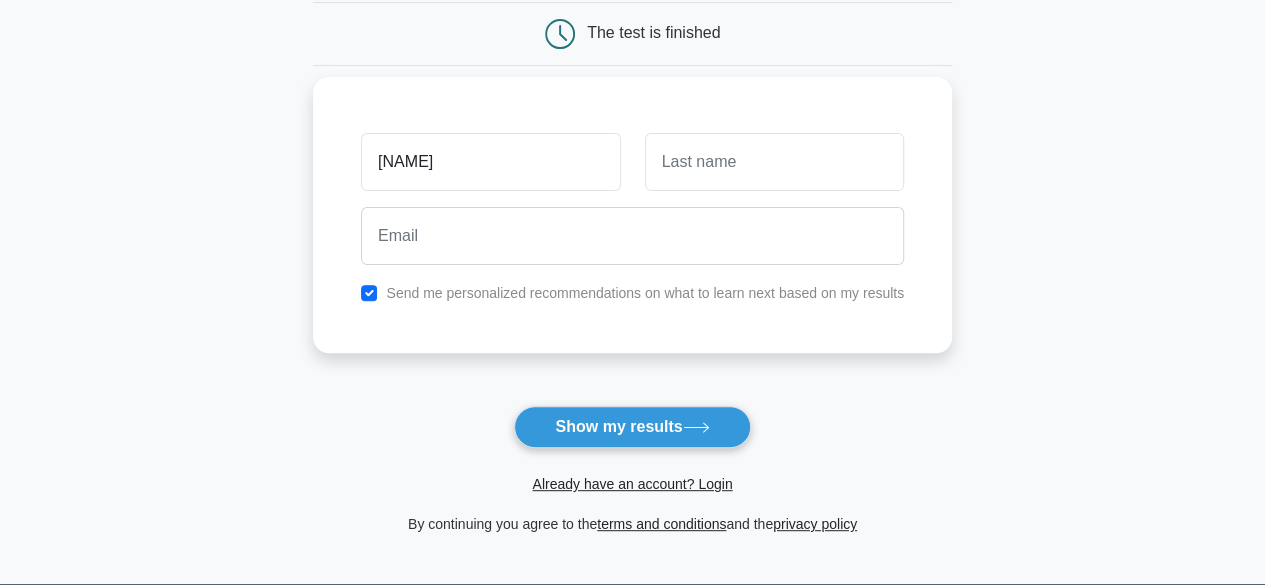 type on "anand" 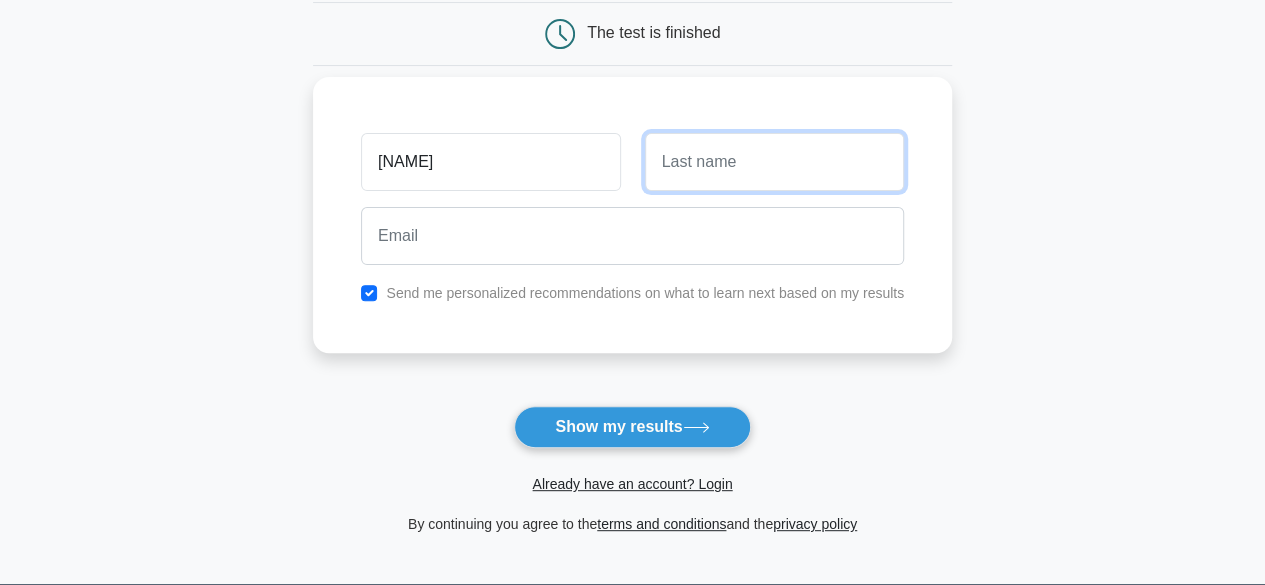 click at bounding box center (774, 162) 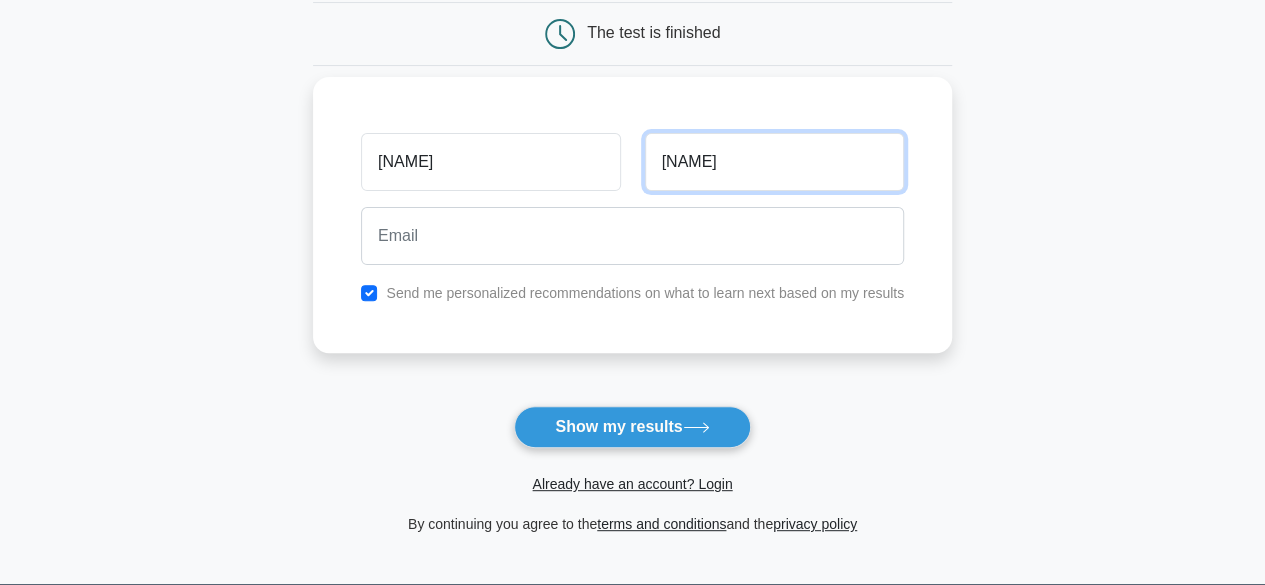 type on "kamal" 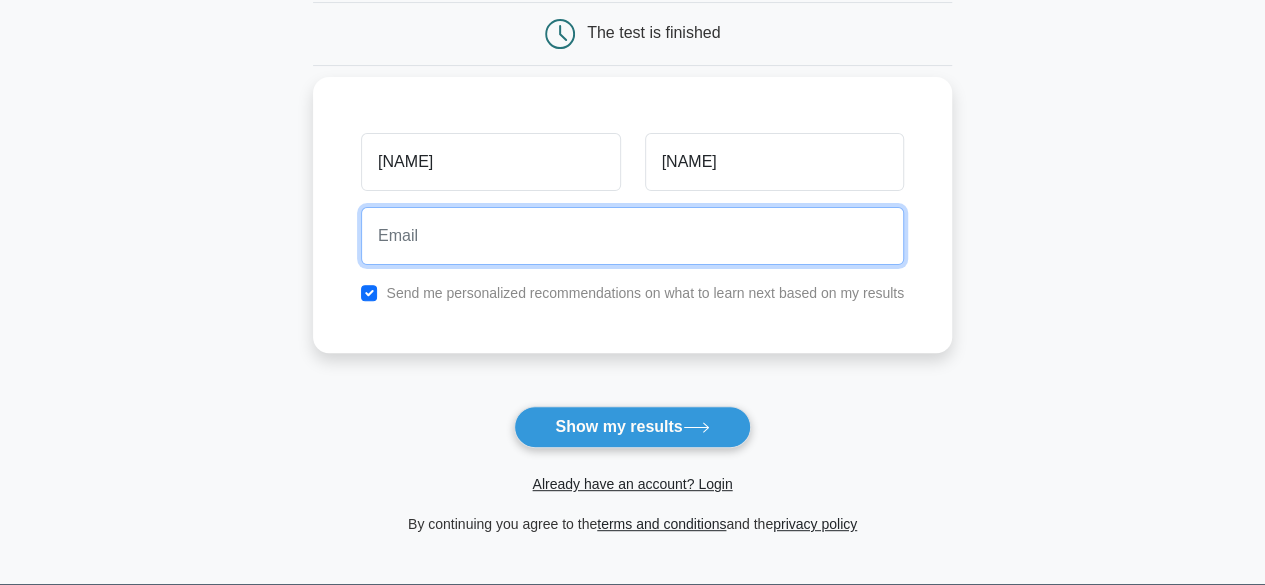 click at bounding box center [632, 236] 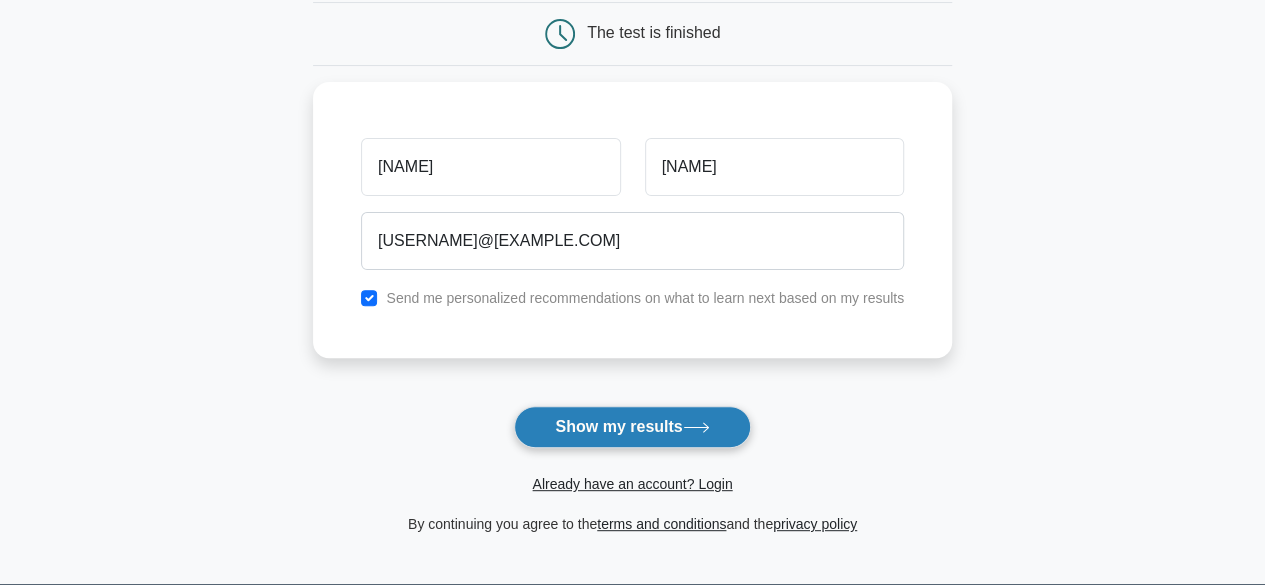 click on "Show my results" at bounding box center (632, 427) 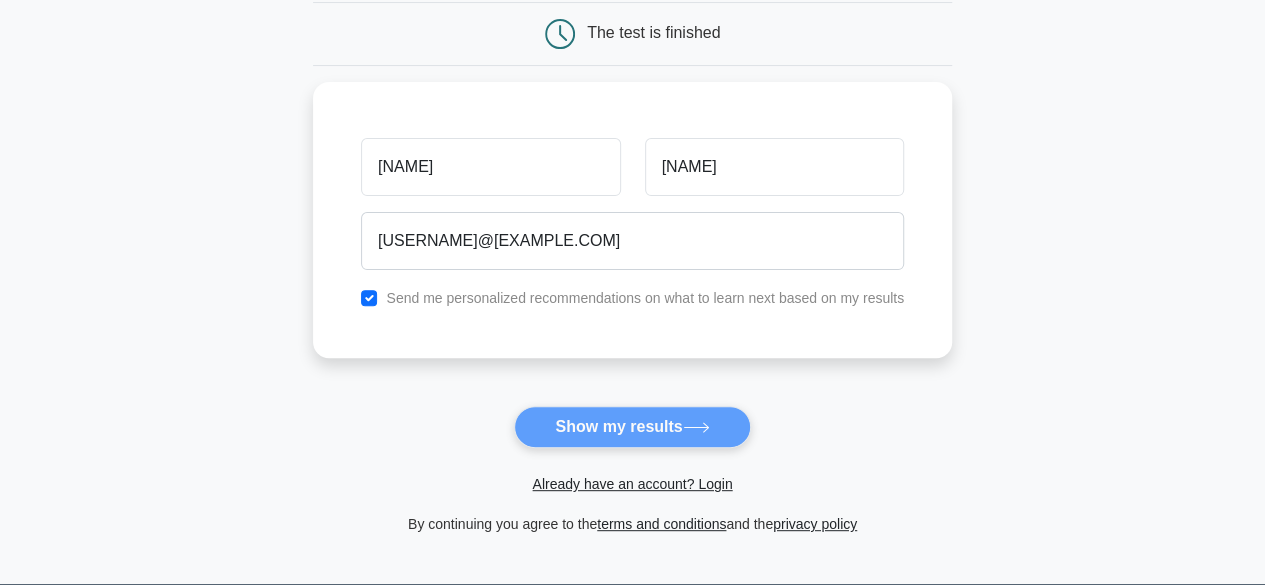 scroll, scrollTop: 0, scrollLeft: 0, axis: both 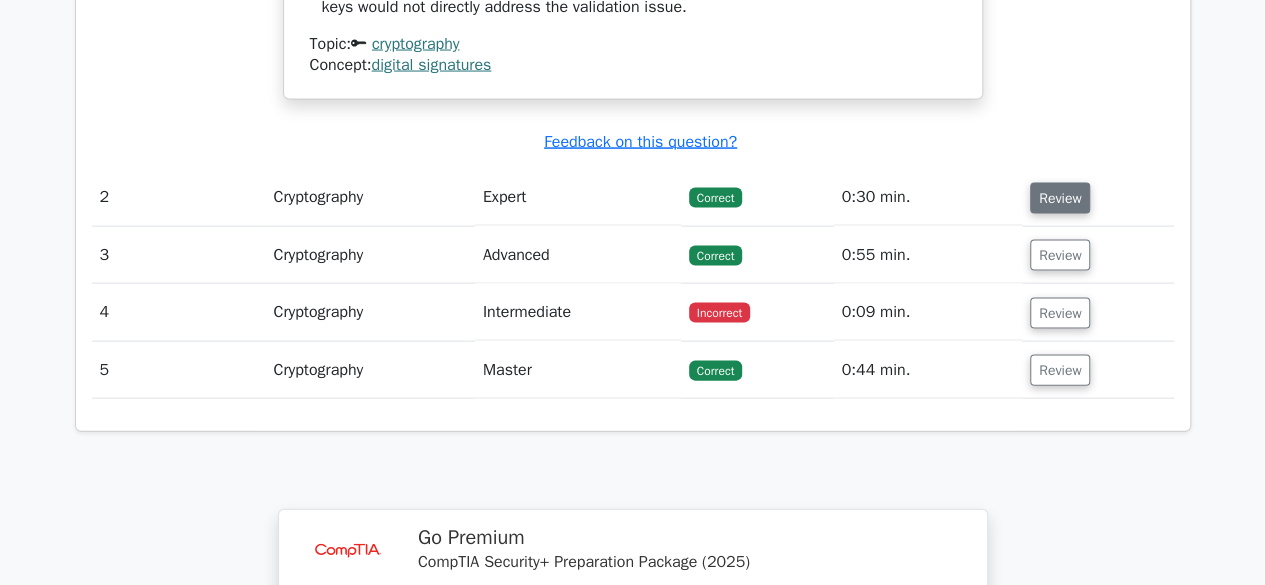 click on "Review" at bounding box center (1060, 198) 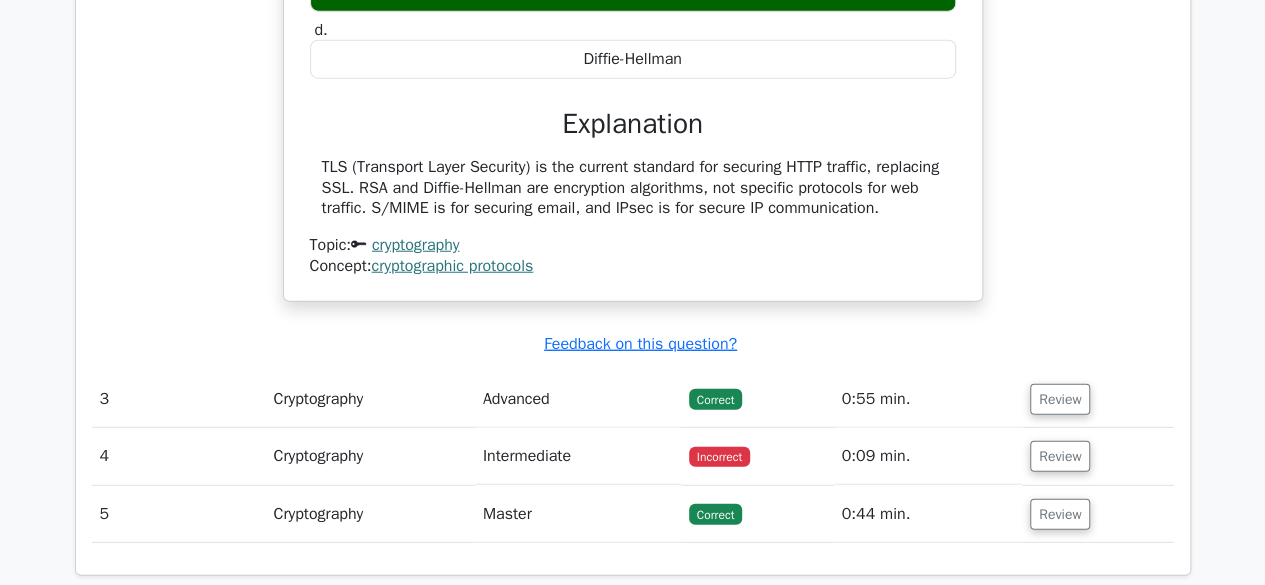 scroll, scrollTop: 2600, scrollLeft: 0, axis: vertical 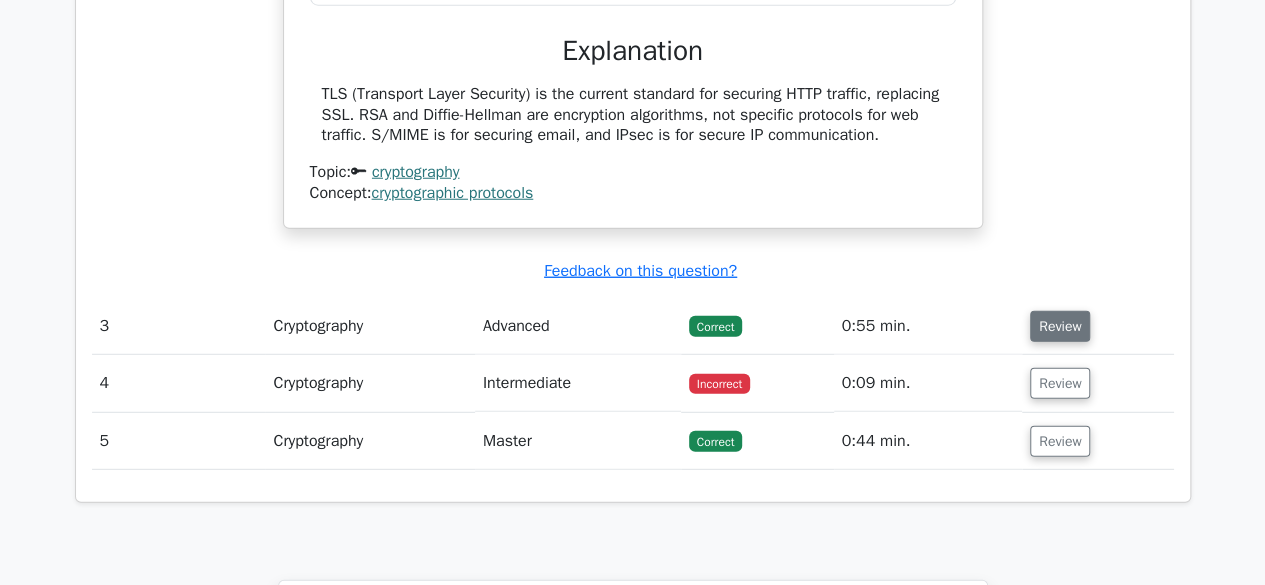 click on "Review" at bounding box center [1060, 326] 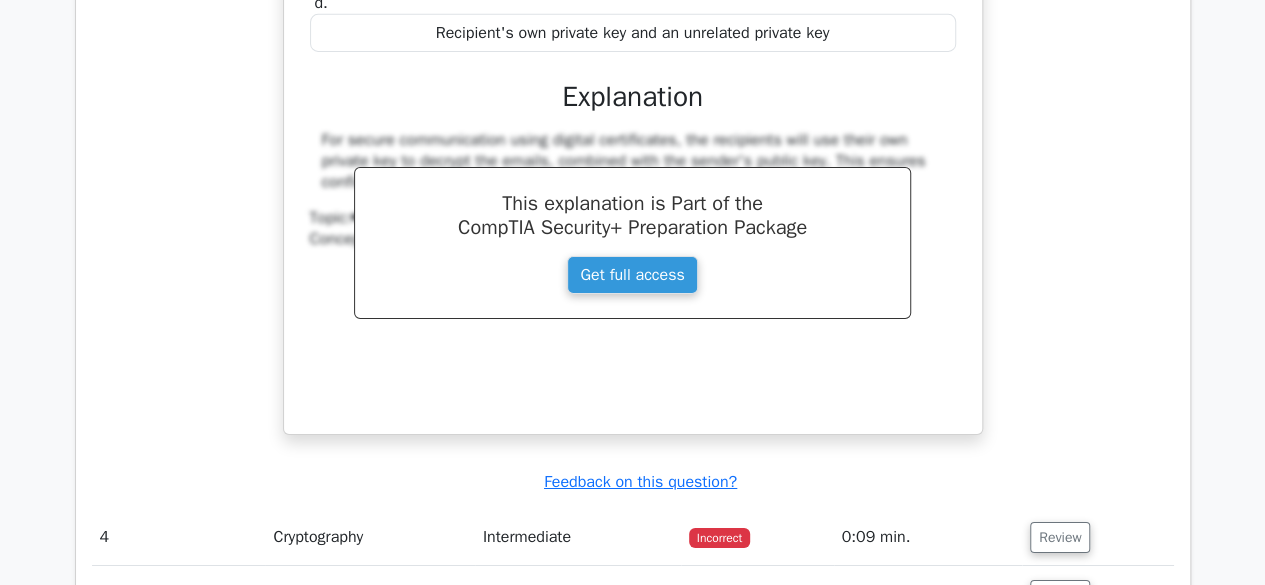 scroll, scrollTop: 3400, scrollLeft: 0, axis: vertical 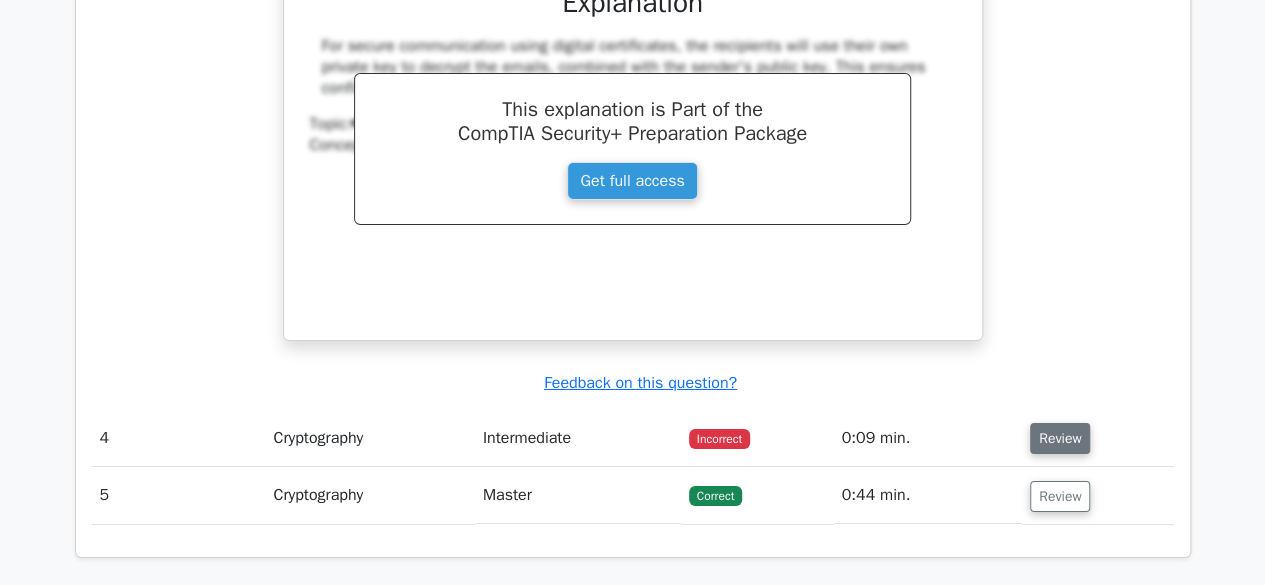 click on "Review" at bounding box center [1060, 438] 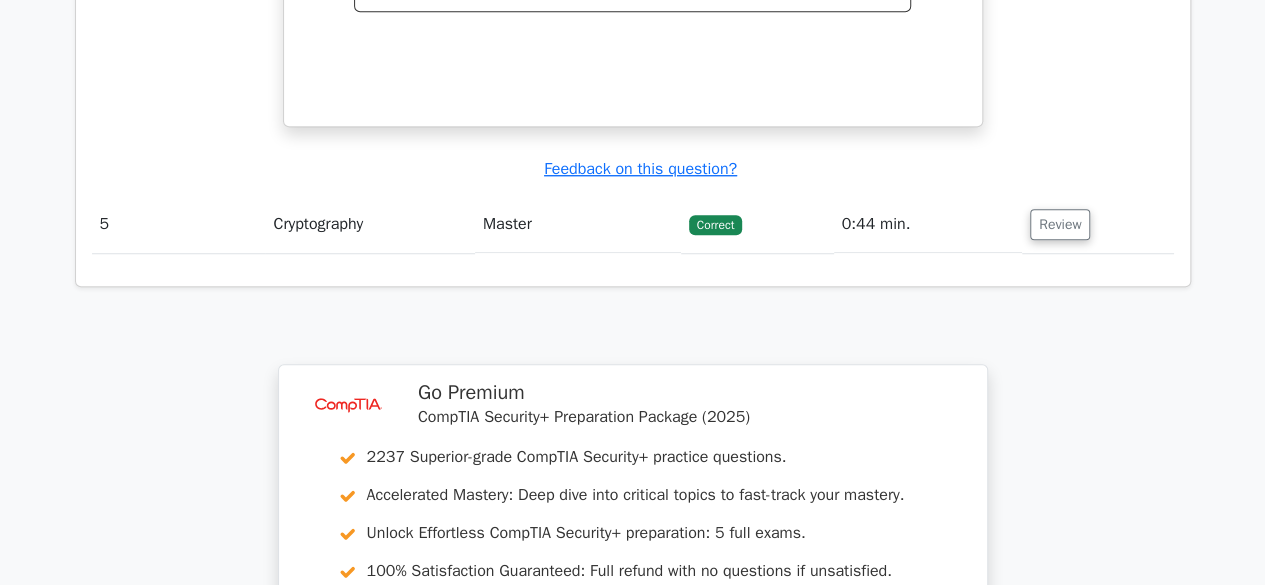 scroll, scrollTop: 4500, scrollLeft: 0, axis: vertical 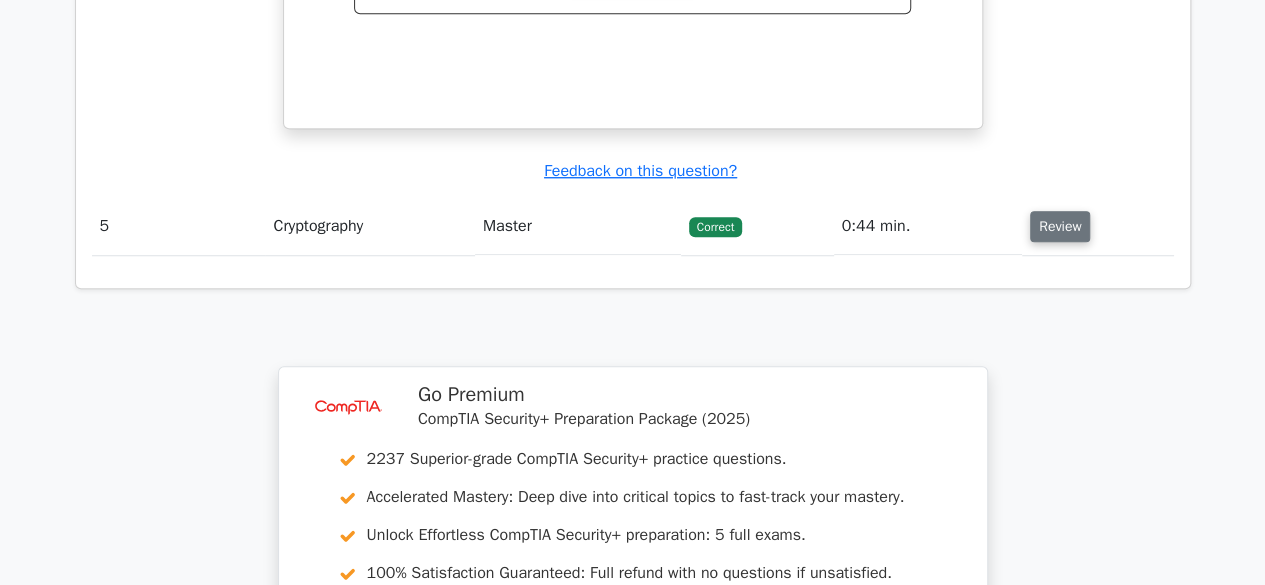 click on "Review" at bounding box center [1060, 226] 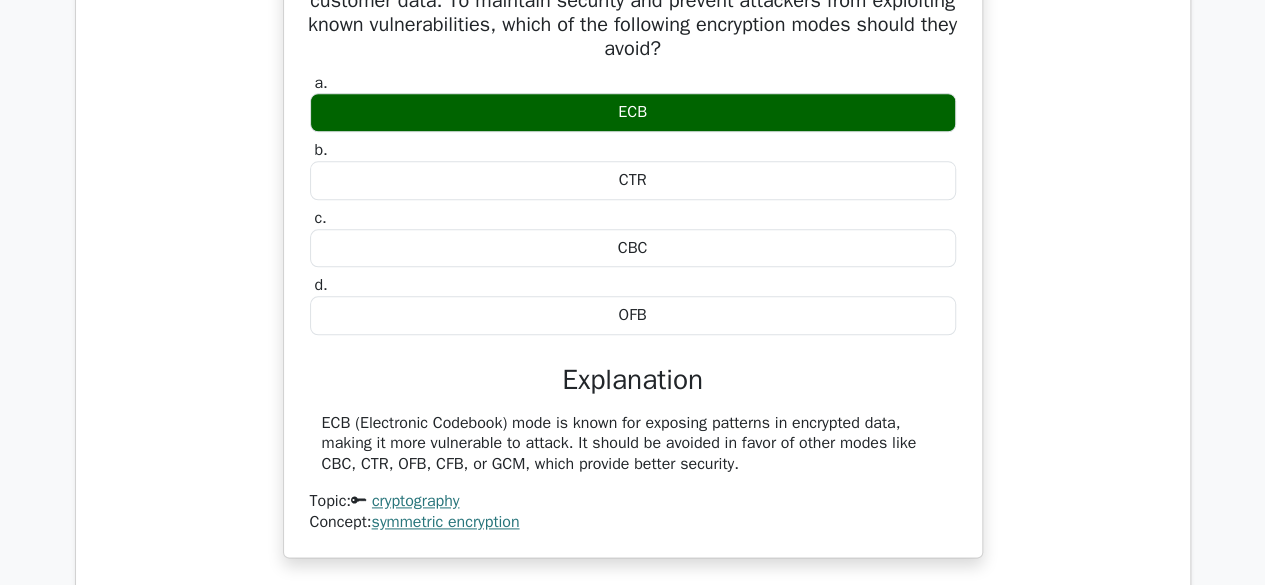 scroll, scrollTop: 4700, scrollLeft: 0, axis: vertical 